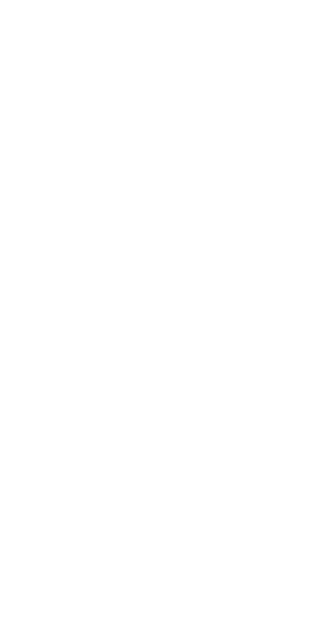 scroll, scrollTop: 0, scrollLeft: 0, axis: both 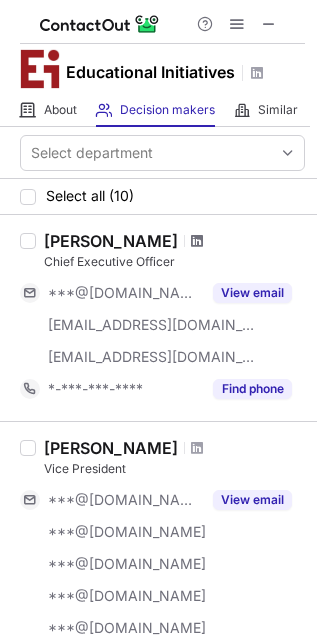 click at bounding box center [197, 241] 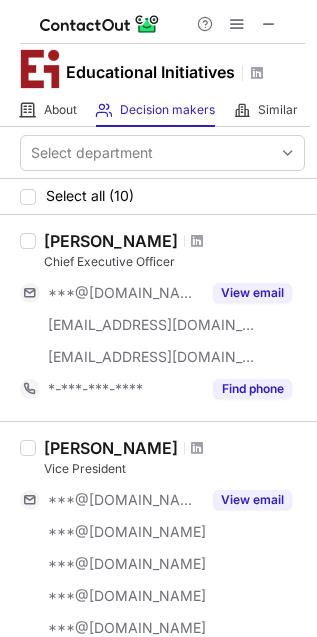click at bounding box center (197, 448) 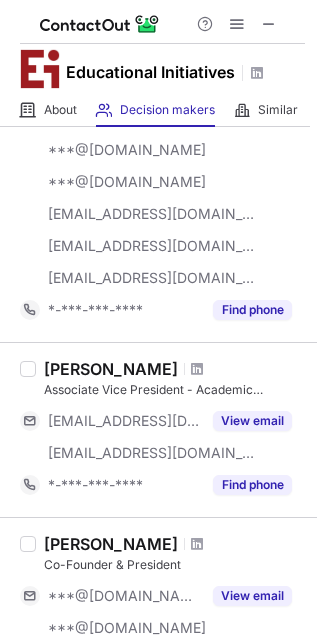 click at bounding box center (197, 369) 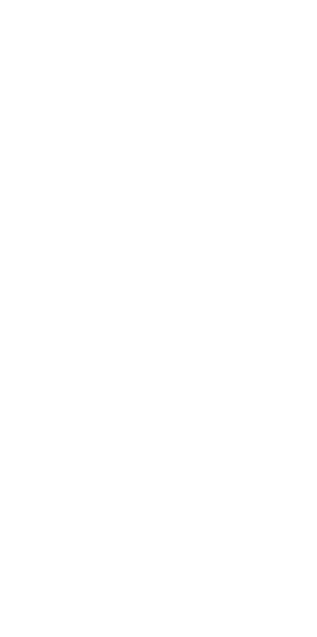 scroll, scrollTop: 0, scrollLeft: 0, axis: both 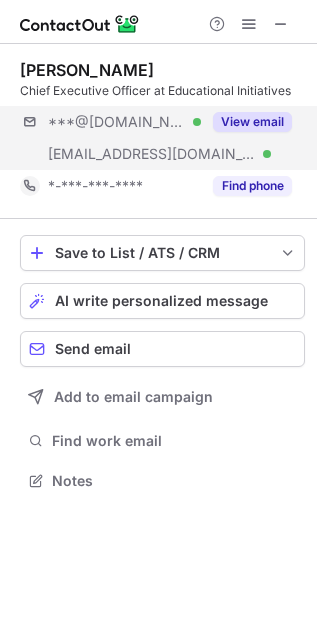 click on "View email" at bounding box center [252, 122] 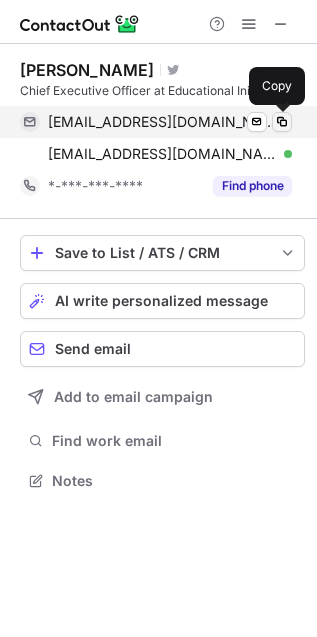 click at bounding box center (282, 122) 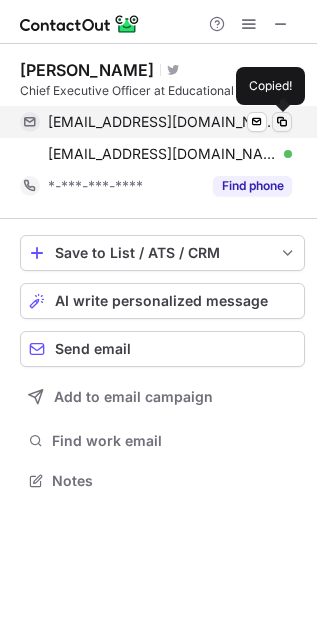 type 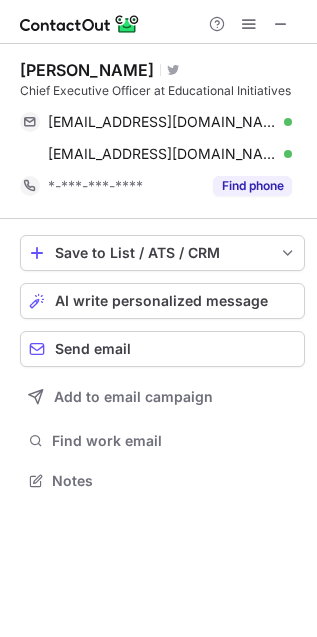 click on "Pranav Kothari" at bounding box center [87, 70] 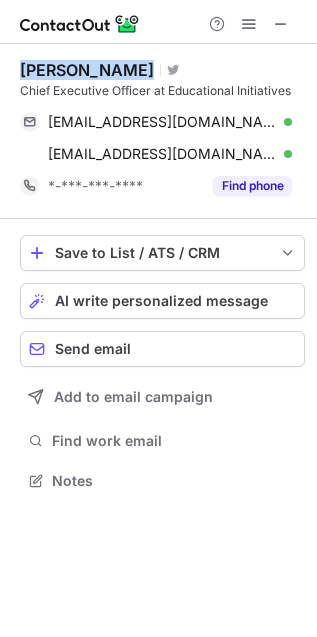 click on "Pranav Kothari" at bounding box center (87, 70) 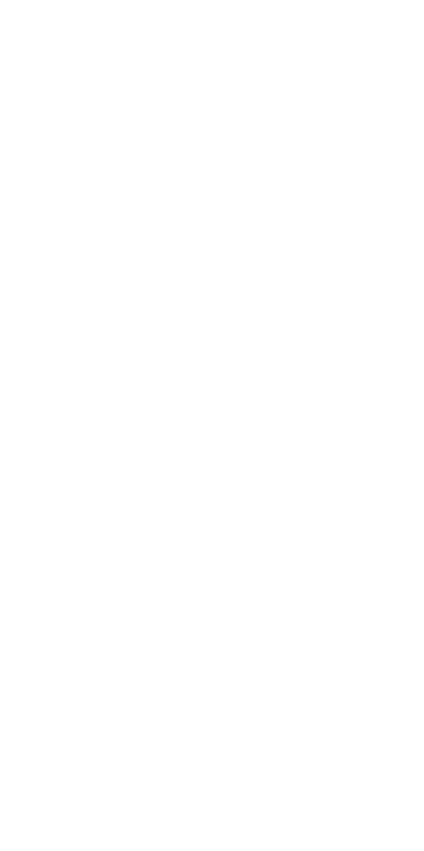 scroll, scrollTop: 0, scrollLeft: 0, axis: both 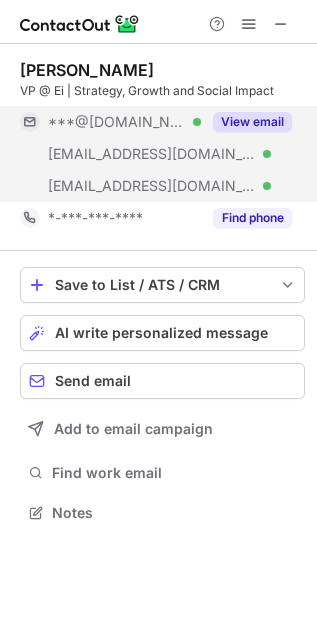 click on "View email" at bounding box center (252, 122) 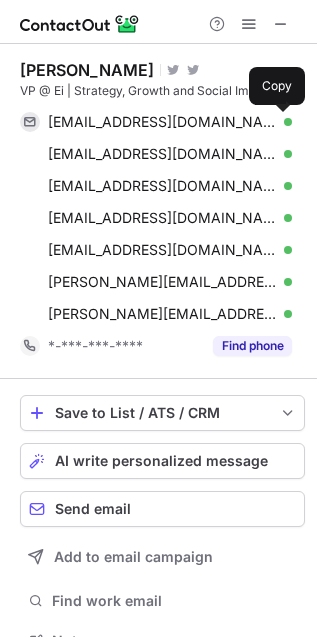 scroll, scrollTop: 9, scrollLeft: 9, axis: both 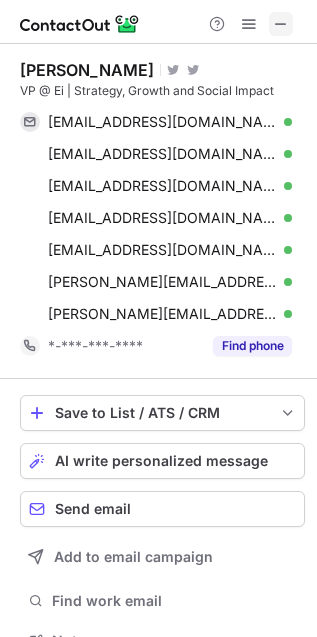 click at bounding box center [281, 24] 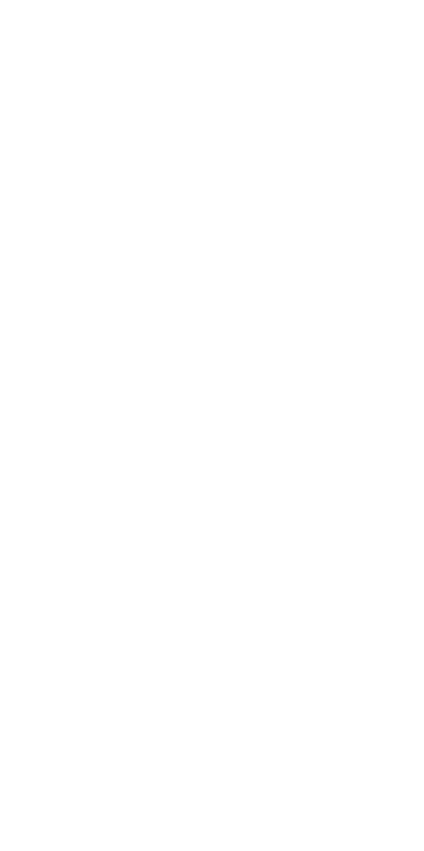 scroll, scrollTop: 0, scrollLeft: 0, axis: both 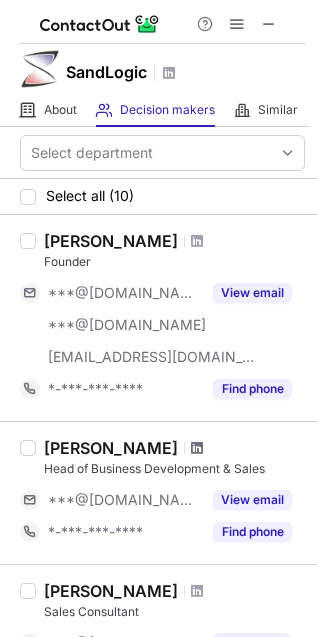 click at bounding box center (197, 448) 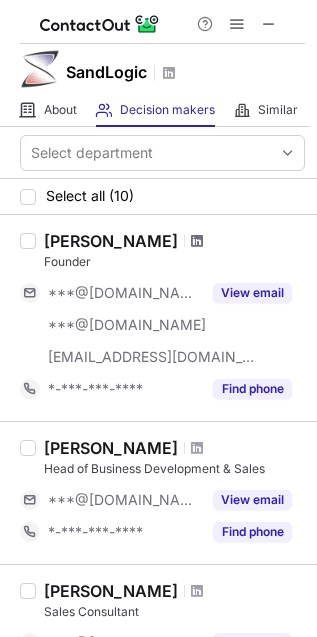 click at bounding box center (197, 241) 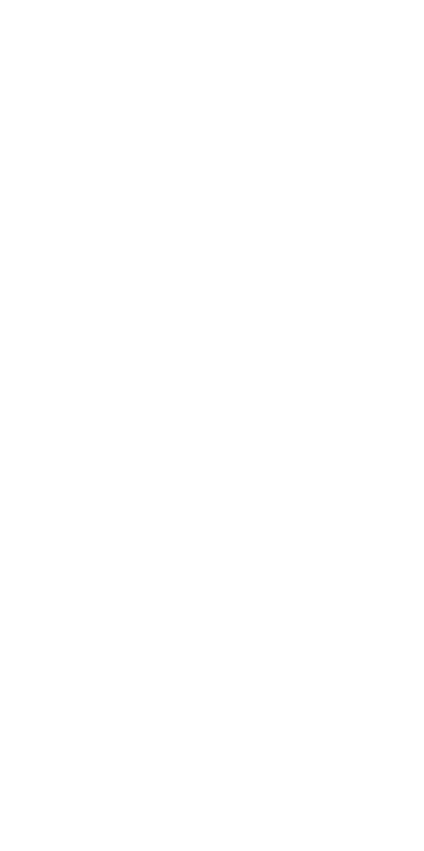 scroll, scrollTop: 0, scrollLeft: 0, axis: both 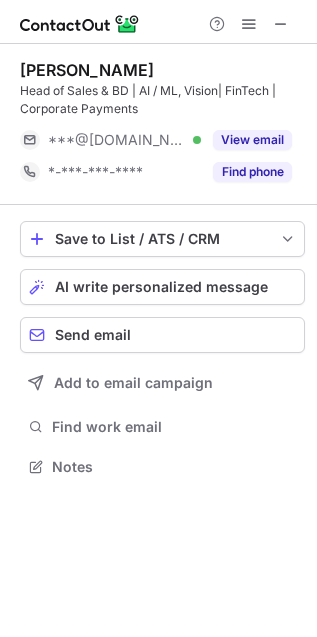 click at bounding box center [281, 24] 